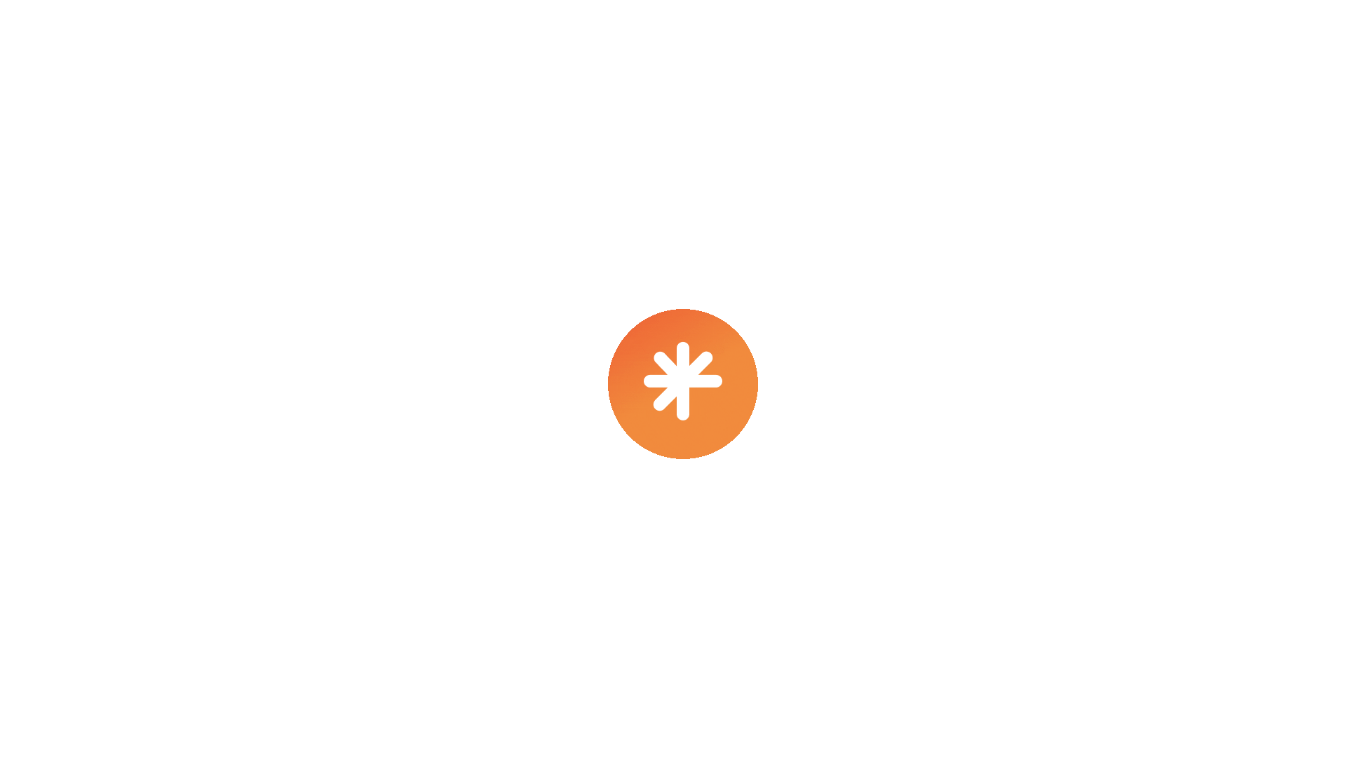 scroll, scrollTop: 0, scrollLeft: 0, axis: both 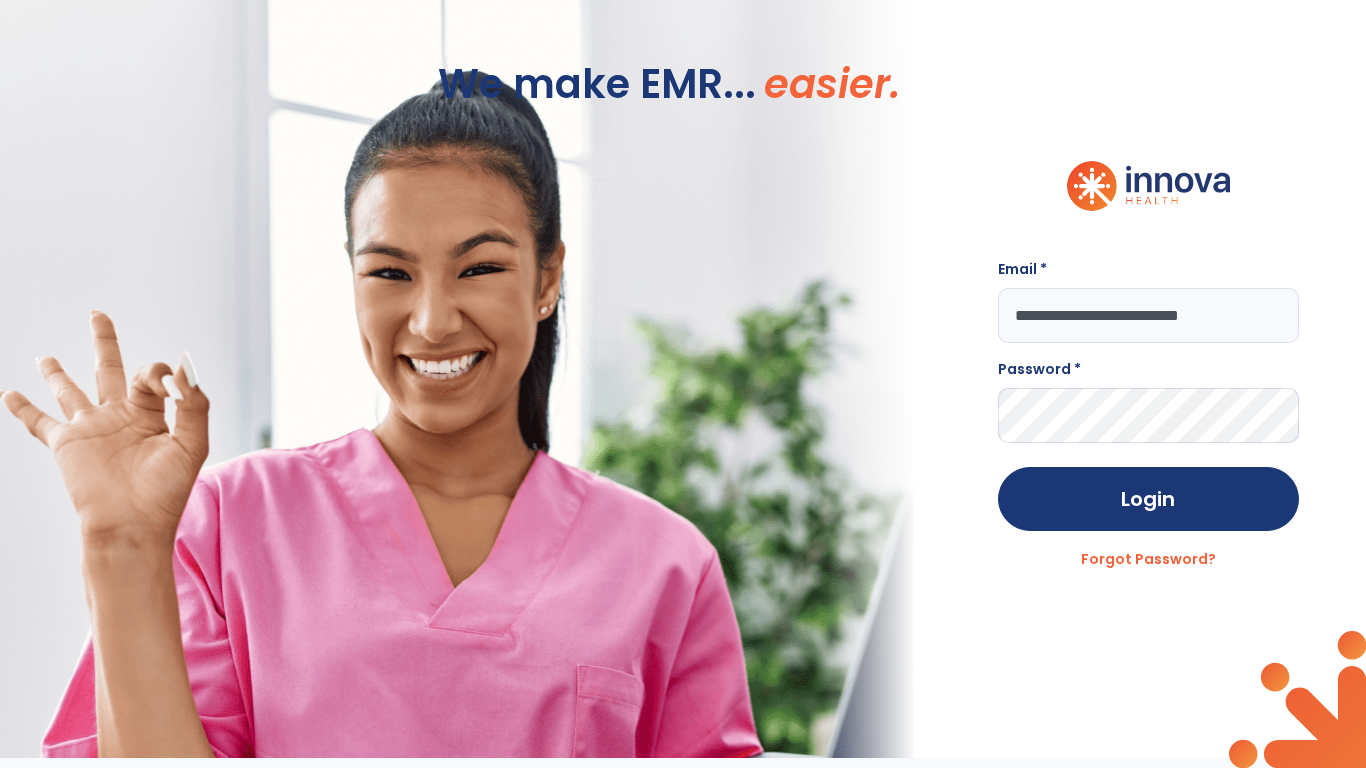 type on "**********" 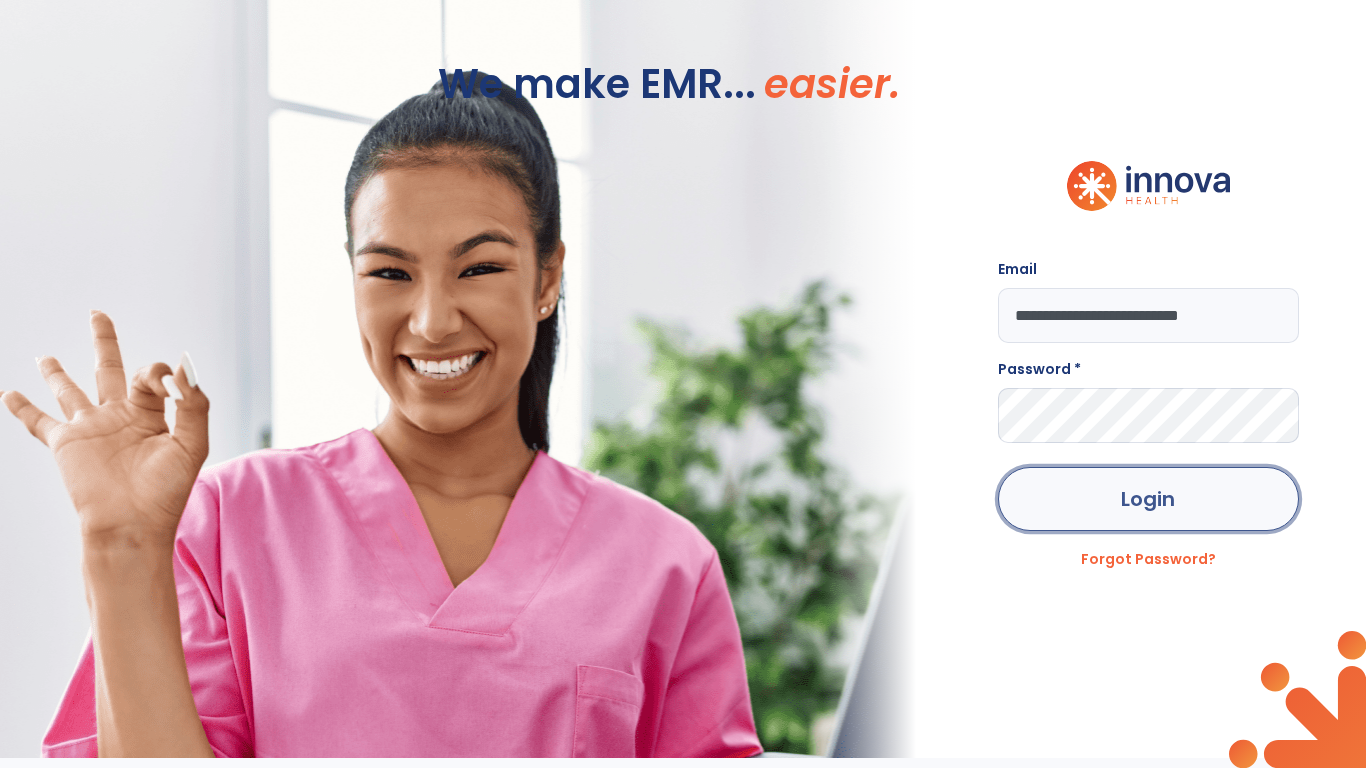 click on "Login" 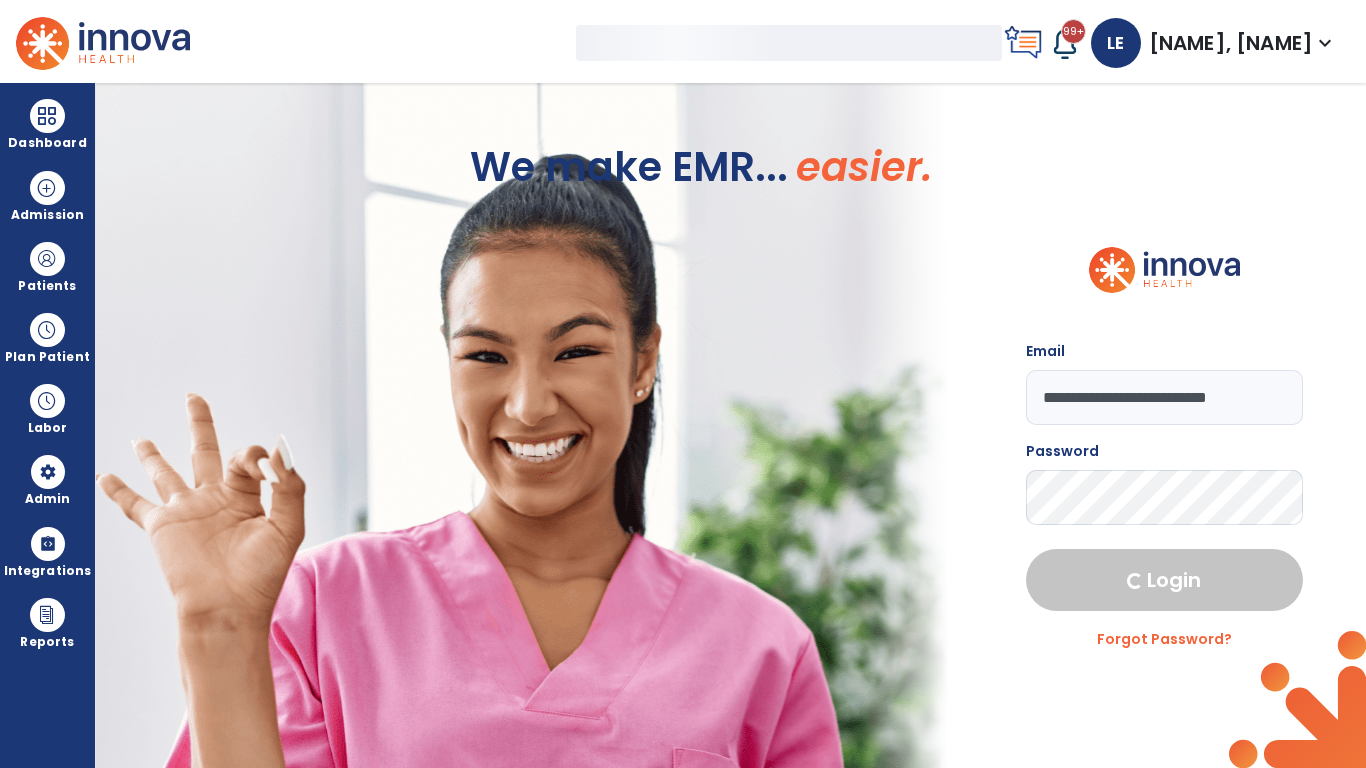 select on "***" 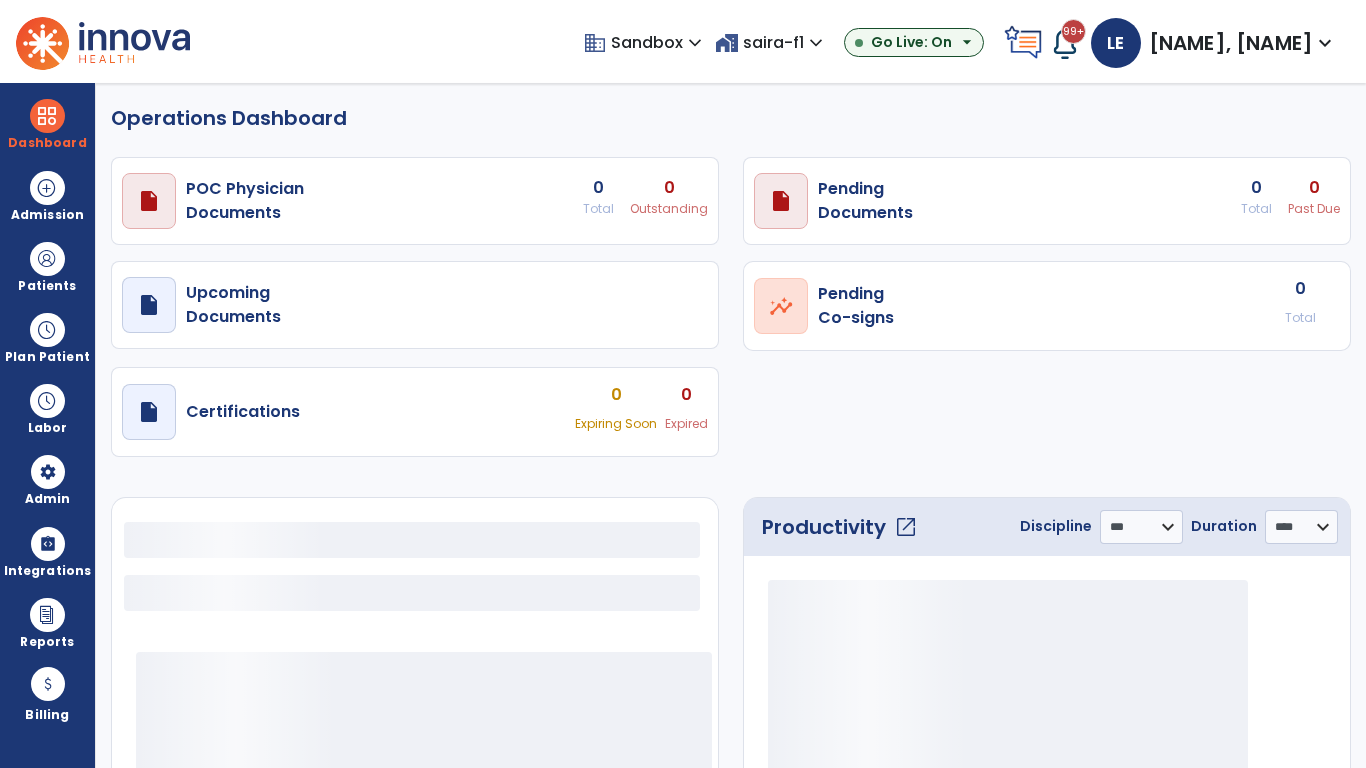 select on "***" 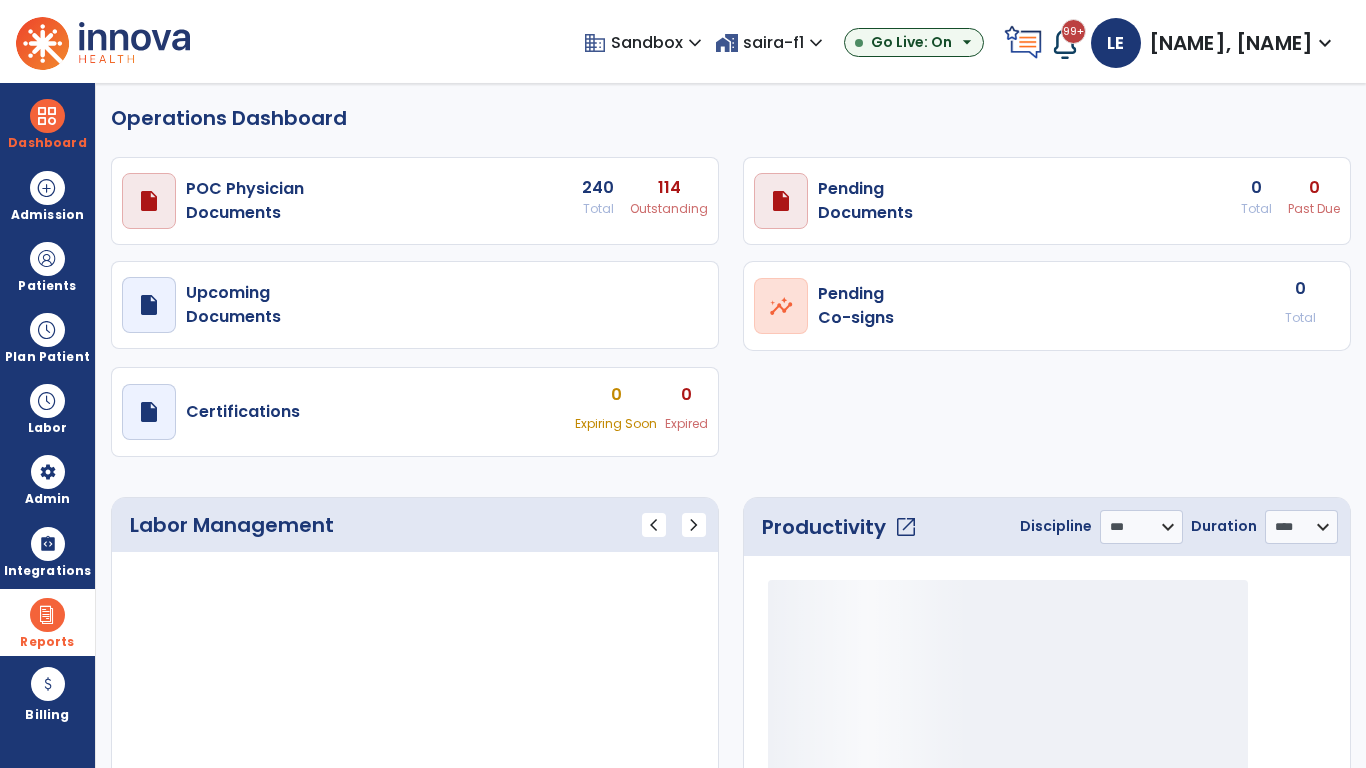click at bounding box center [47, 615] 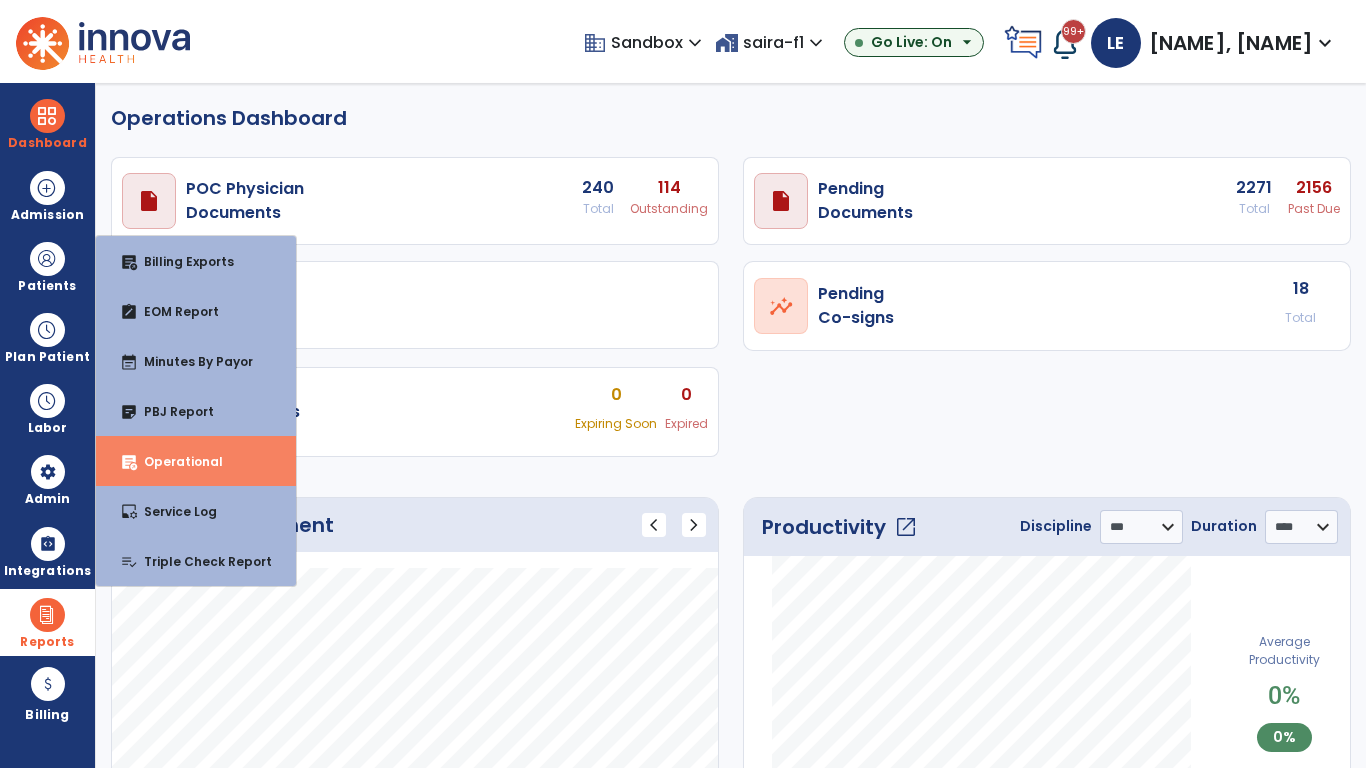 click on "Operational" at bounding box center (175, 461) 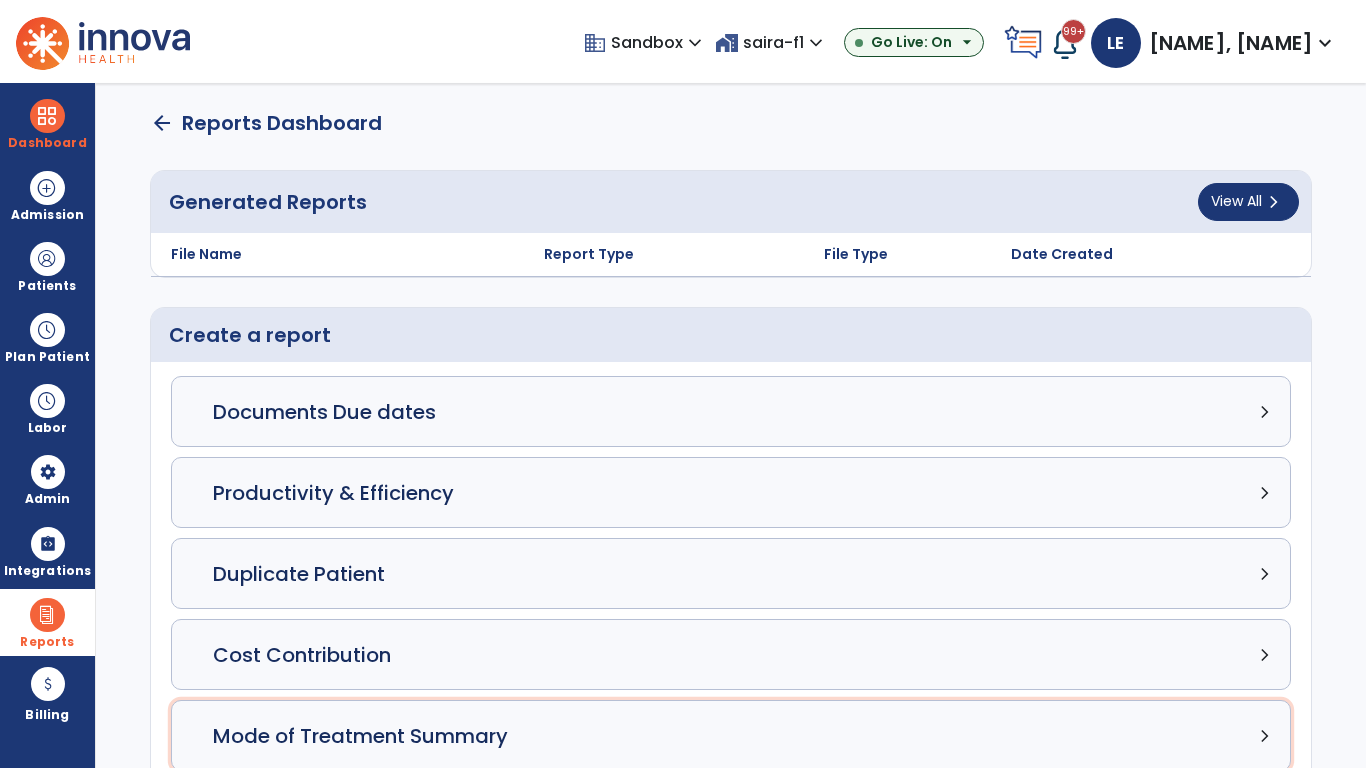 click on "Mode of Treatment Summary chevron_right" 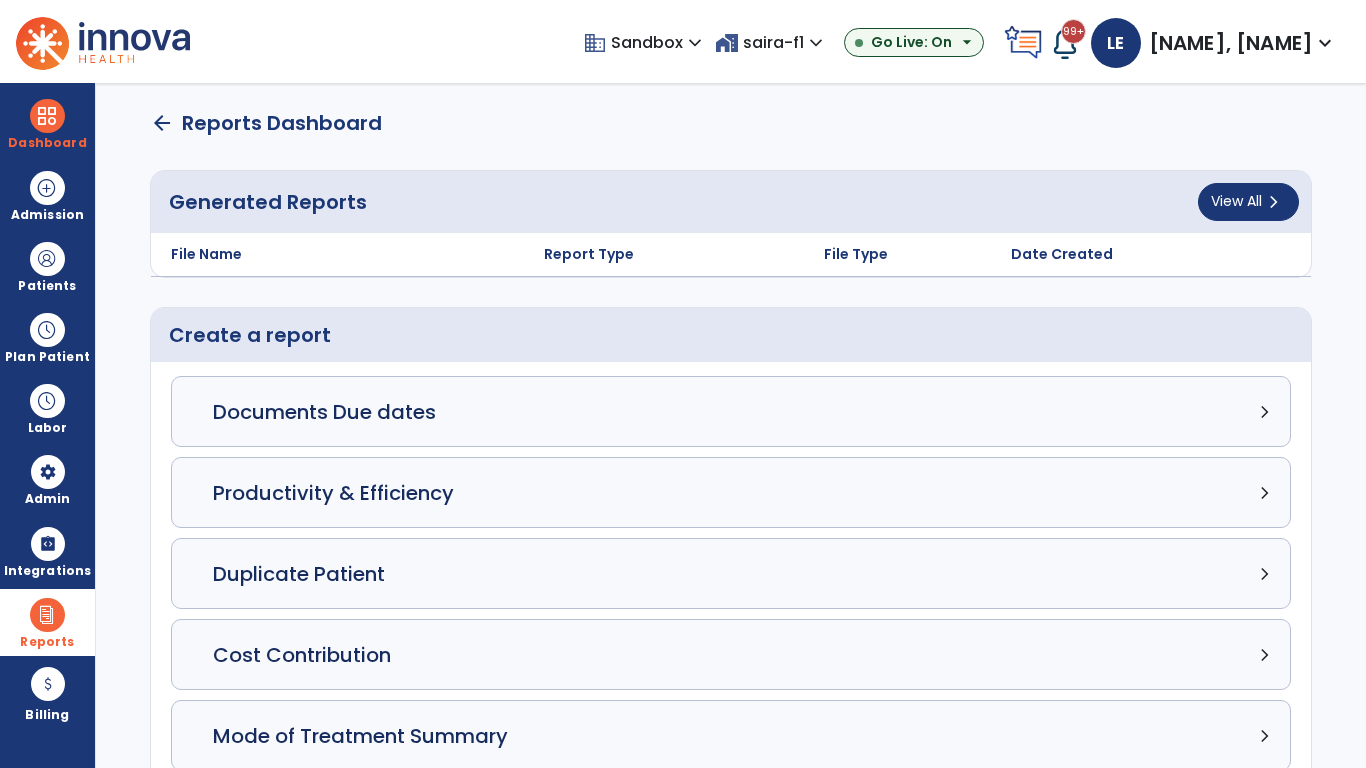 select on "*****" 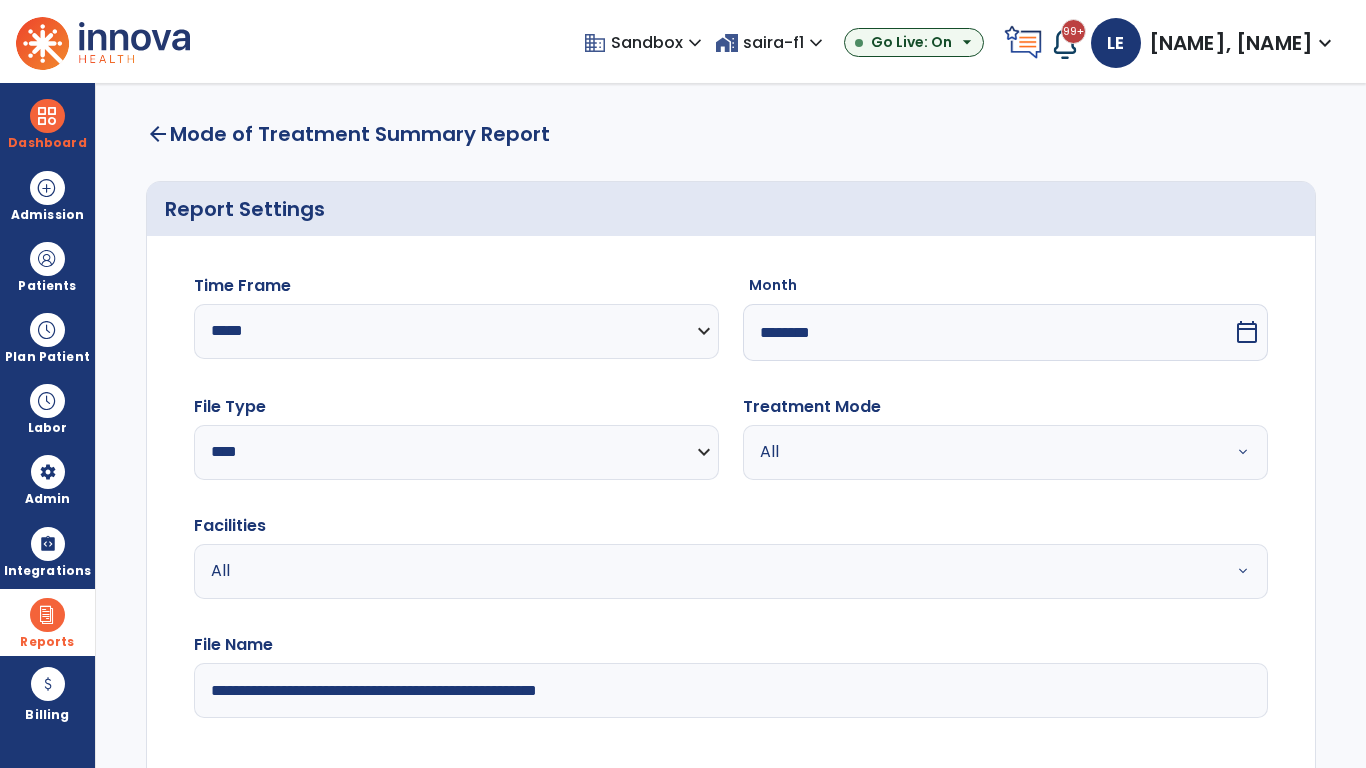 scroll, scrollTop: 3, scrollLeft: 0, axis: vertical 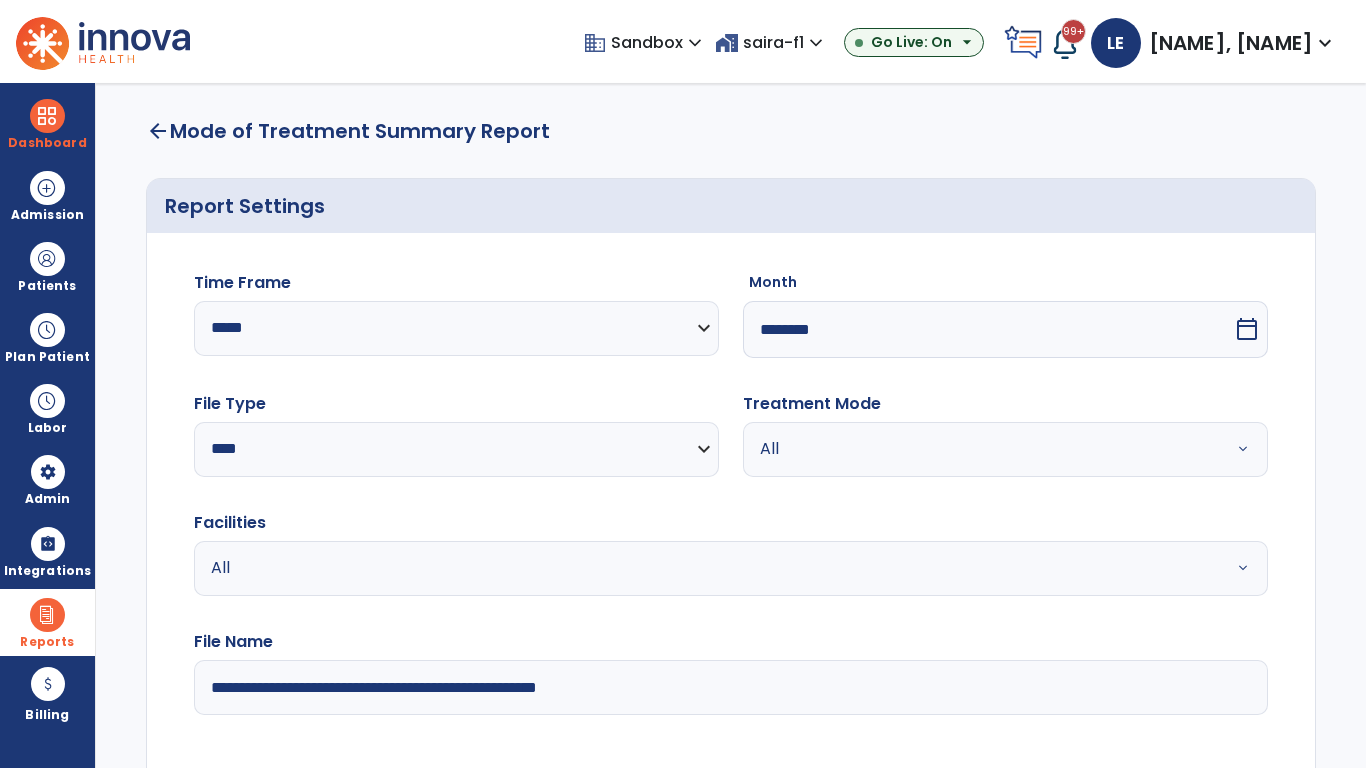 select on "*****" 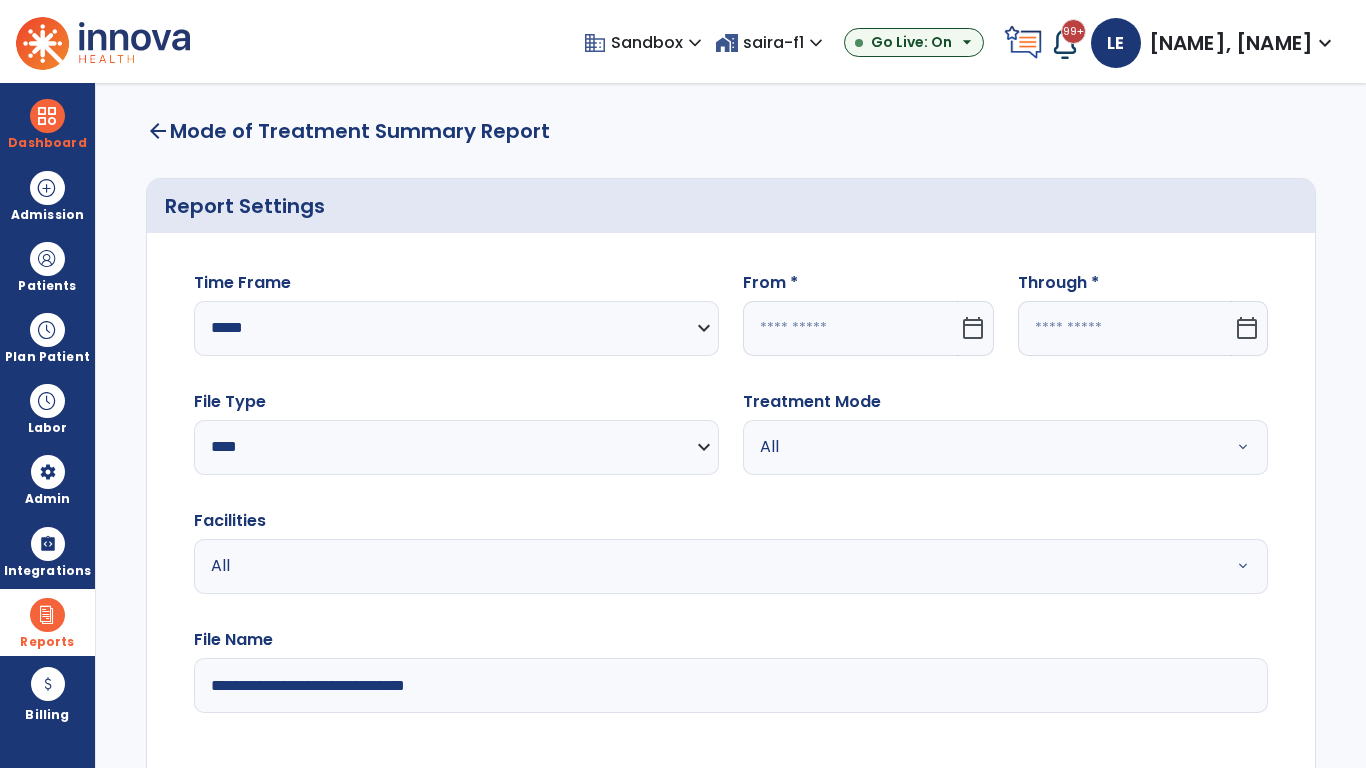 select on "*" 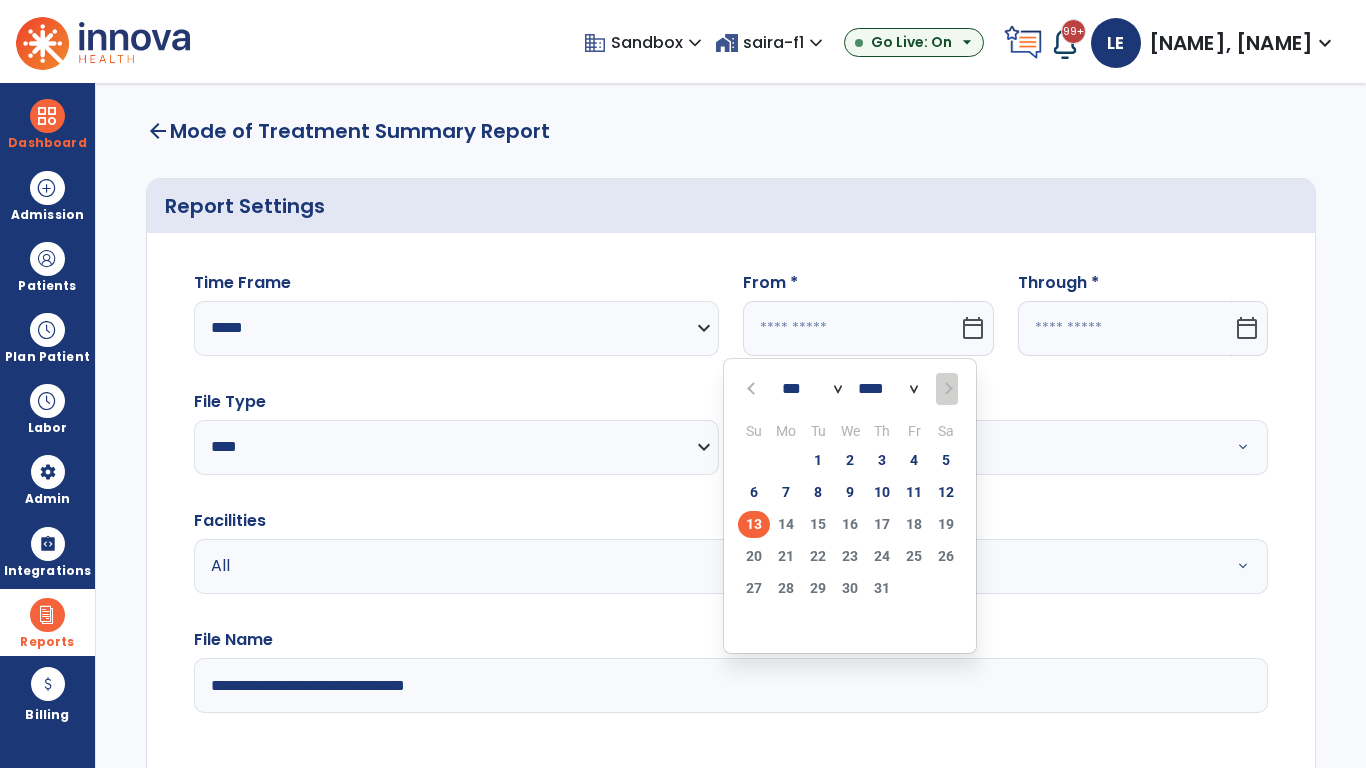 select on "****" 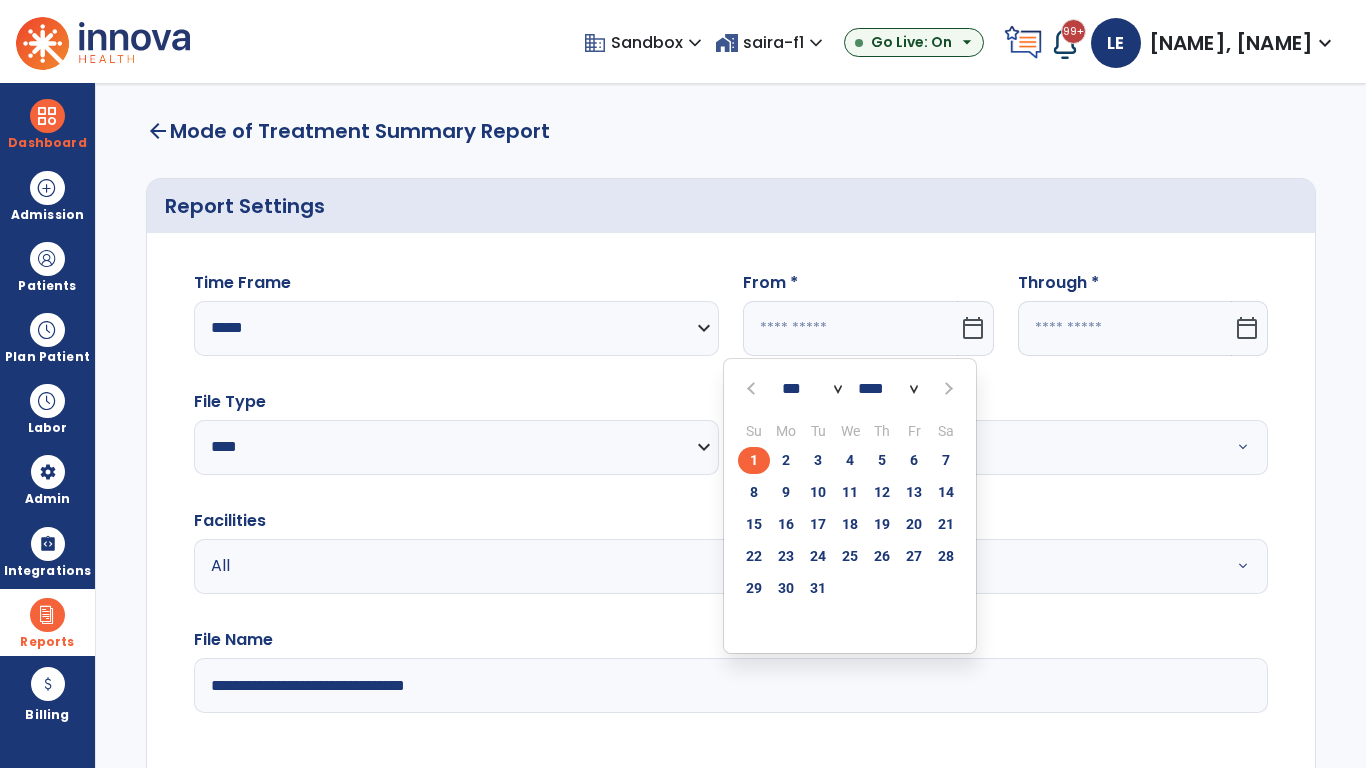 click on "1" 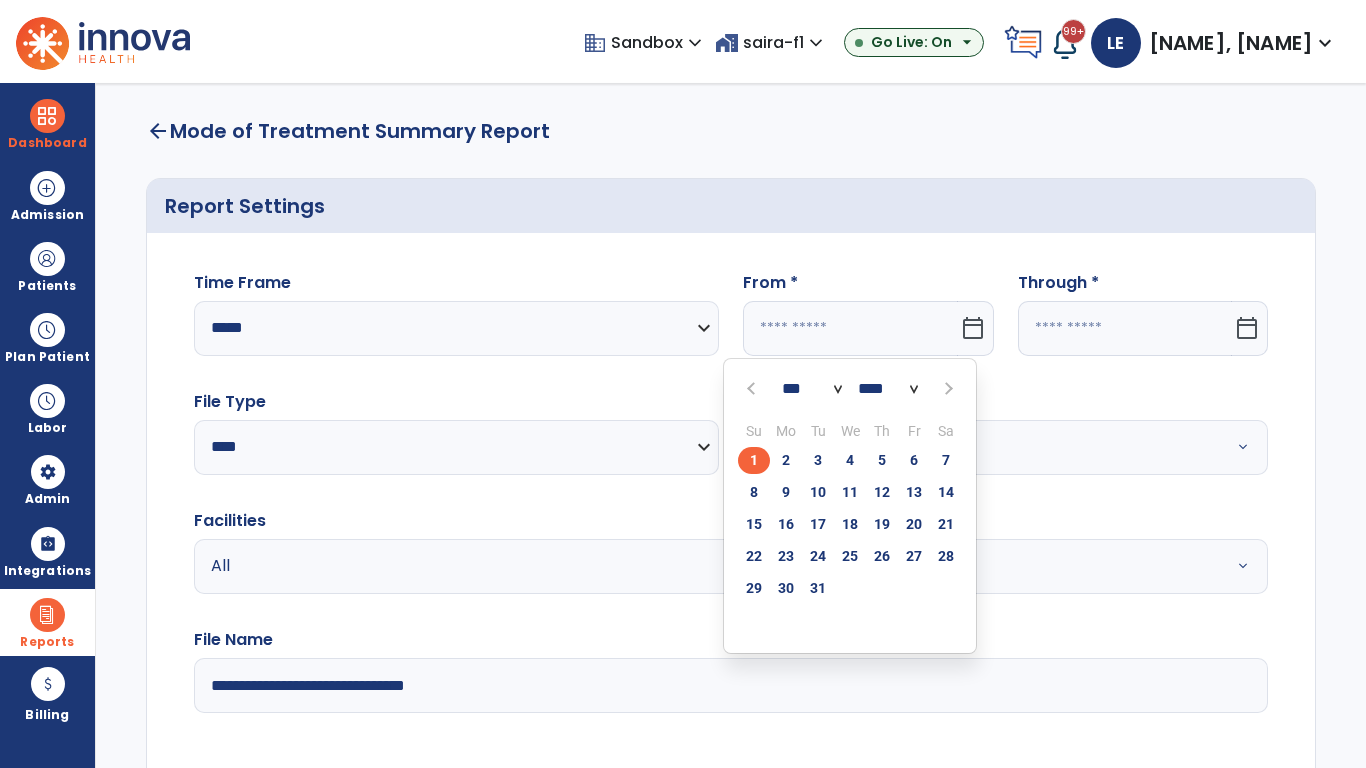type on "**********" 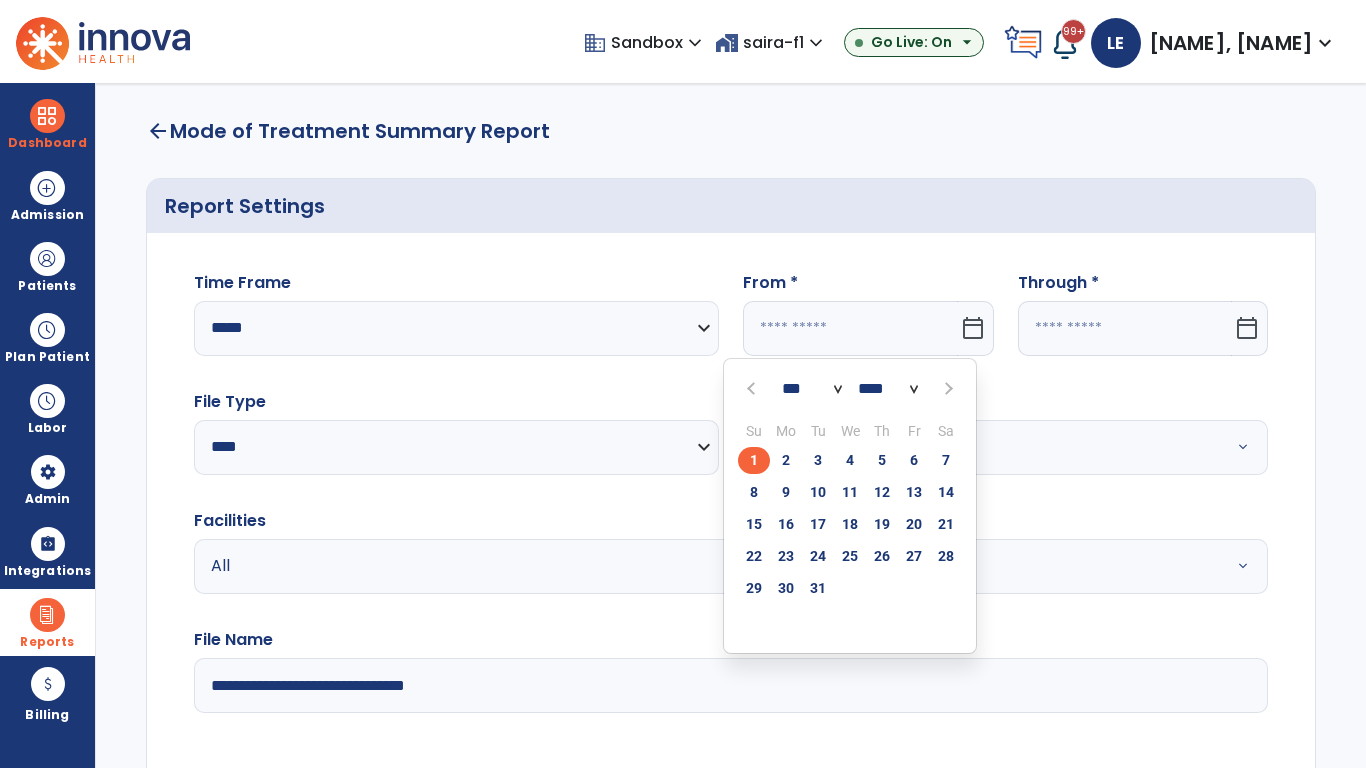 type on "*********" 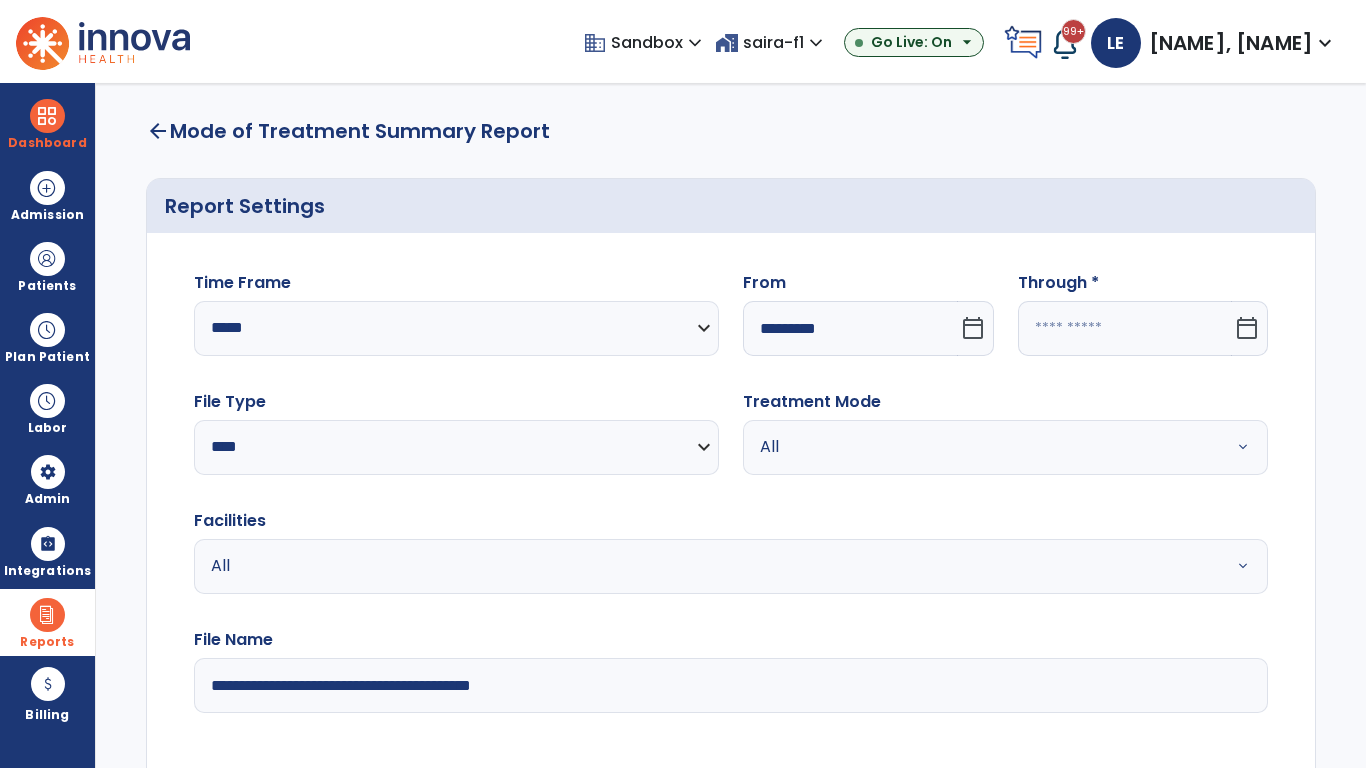 click 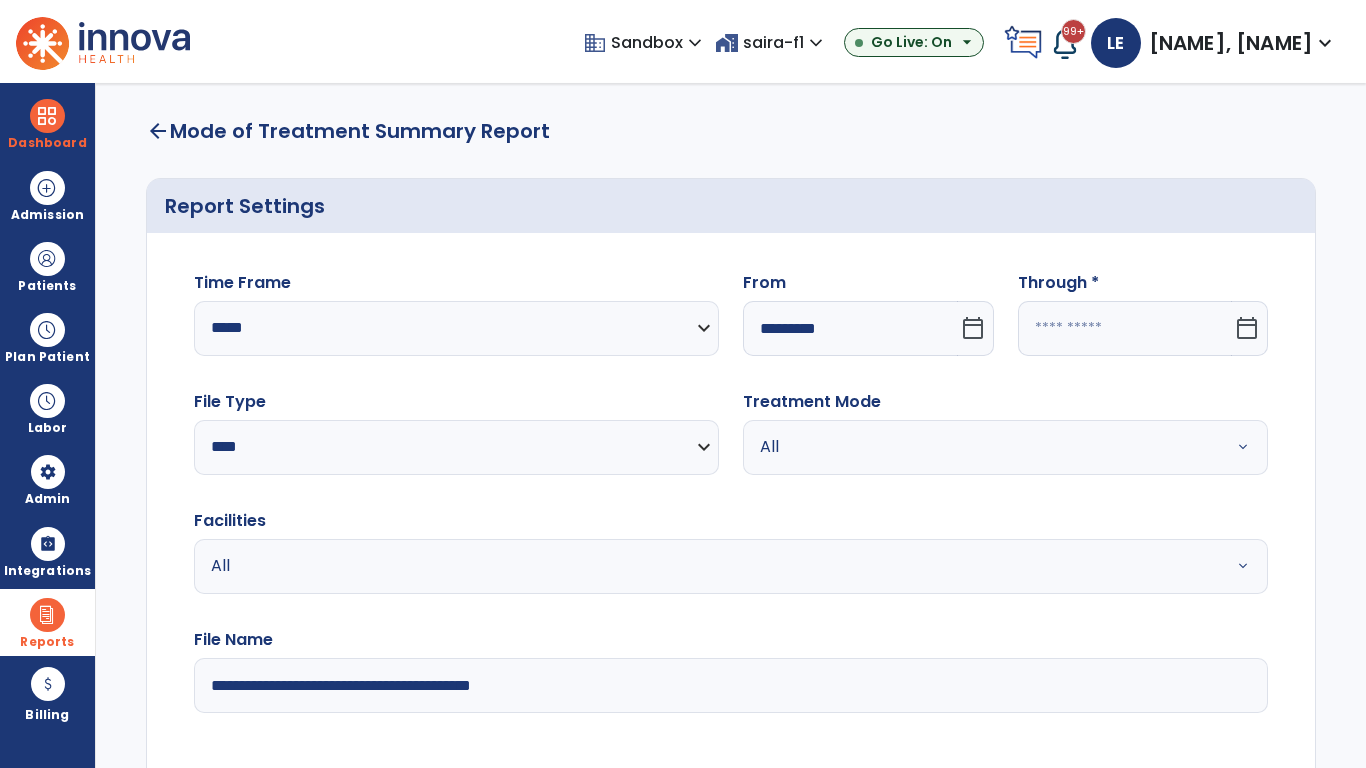 select on "*" 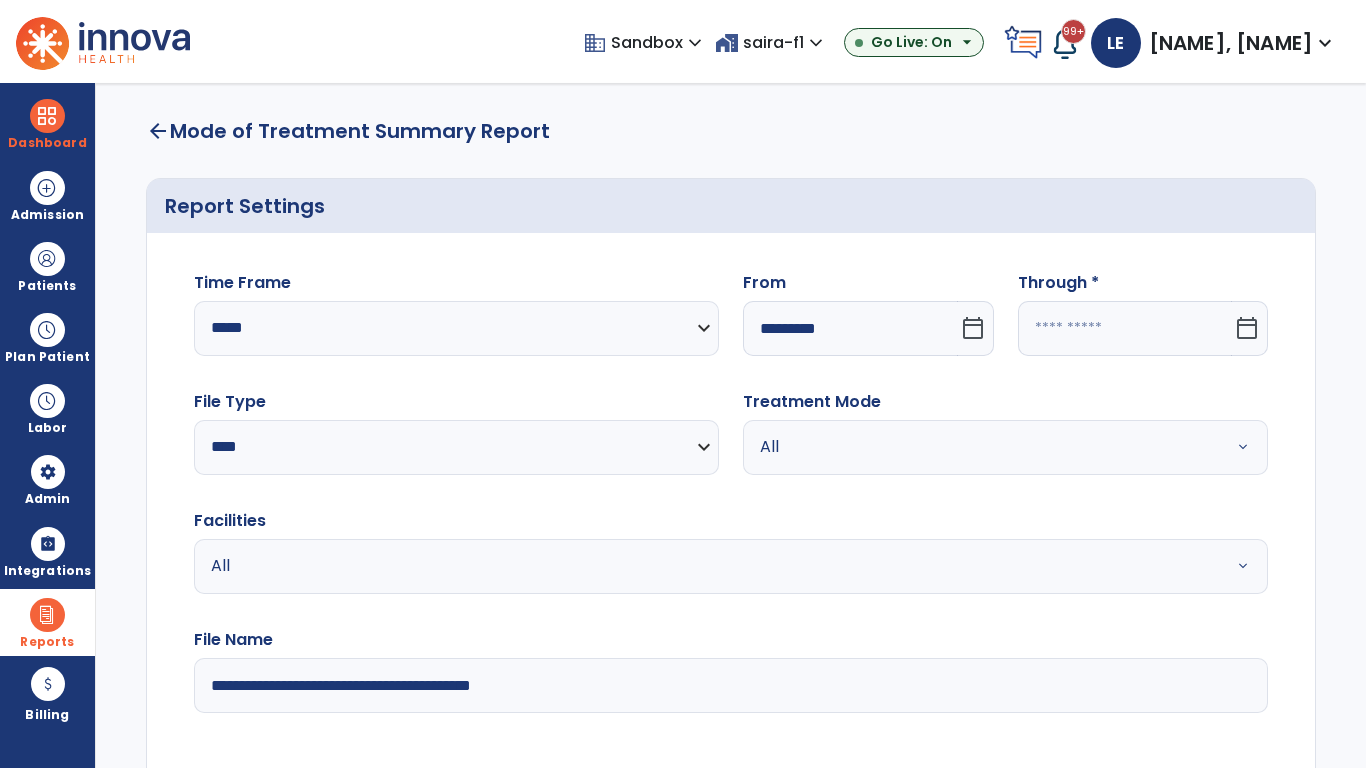 select on "****" 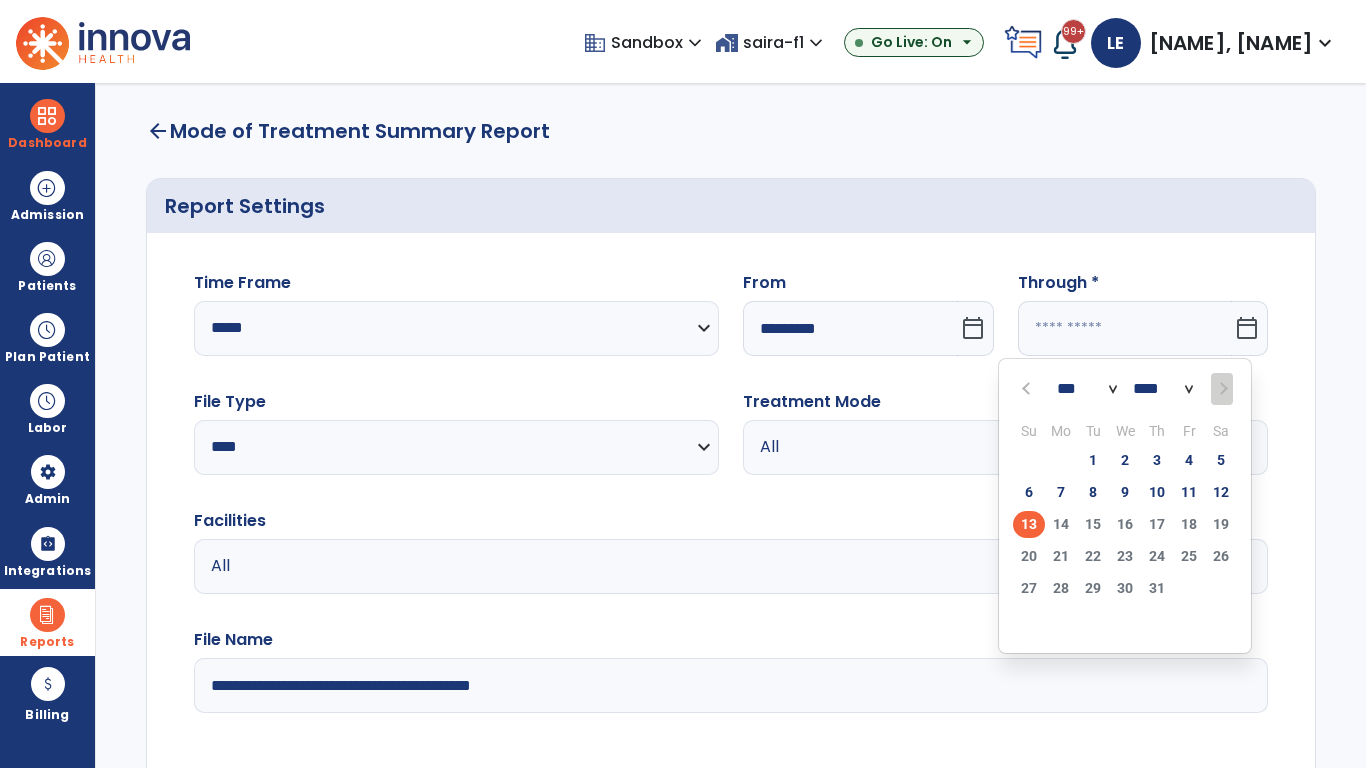 select on "*" 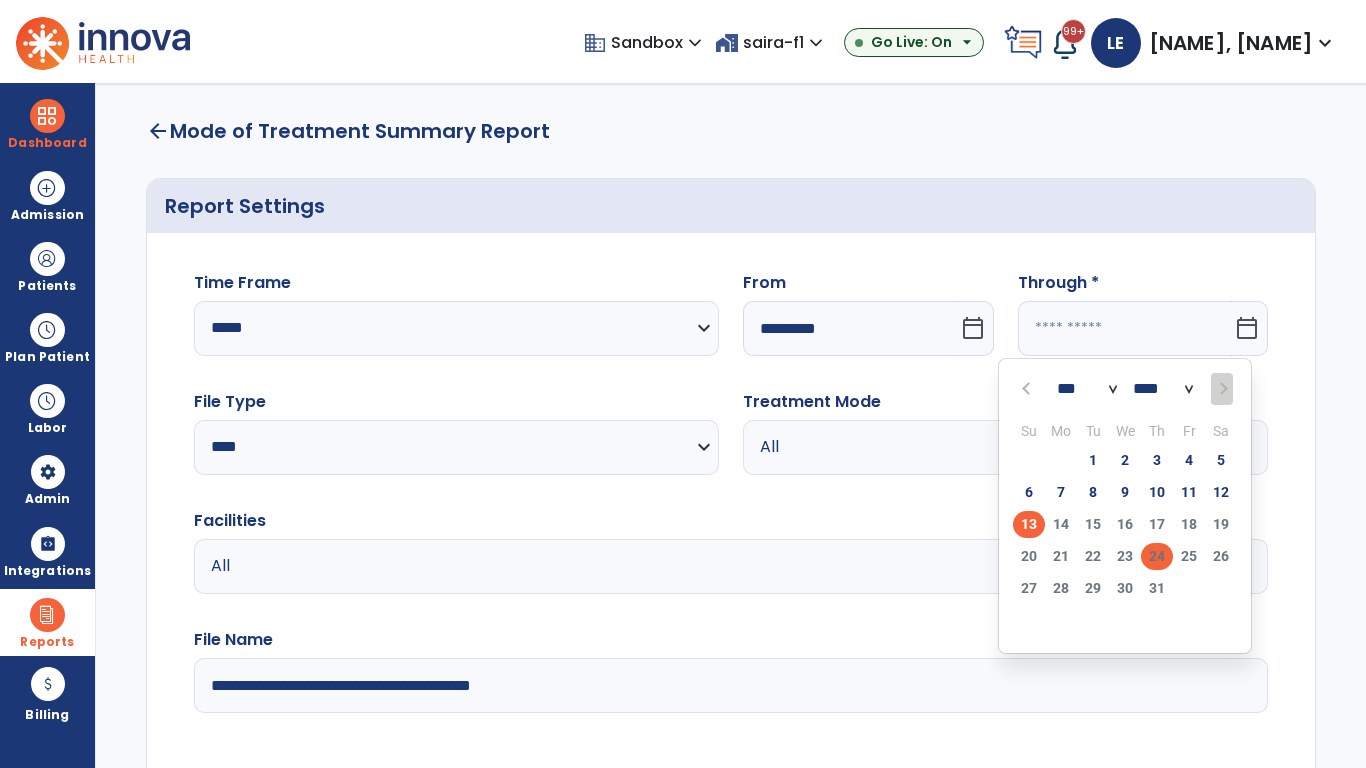 click on "24" 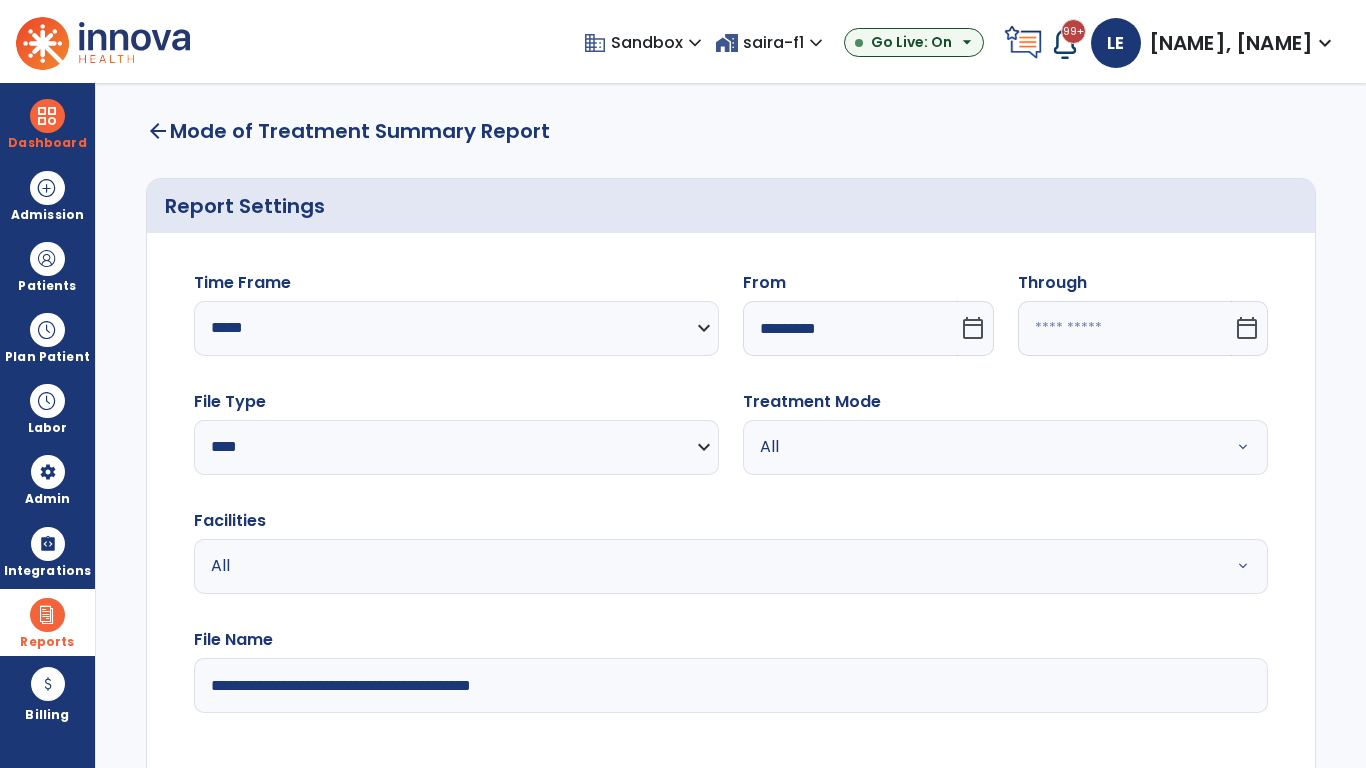 type on "**********" 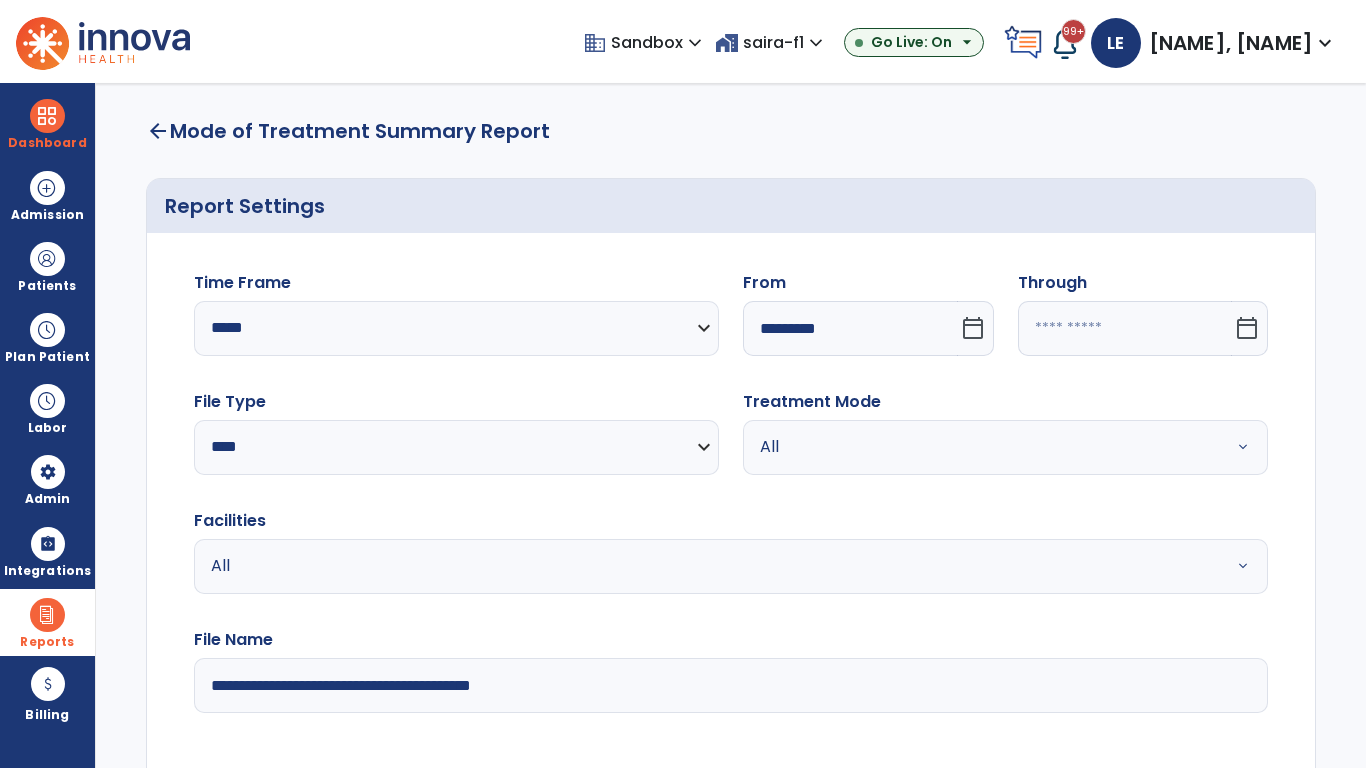 type on "*********" 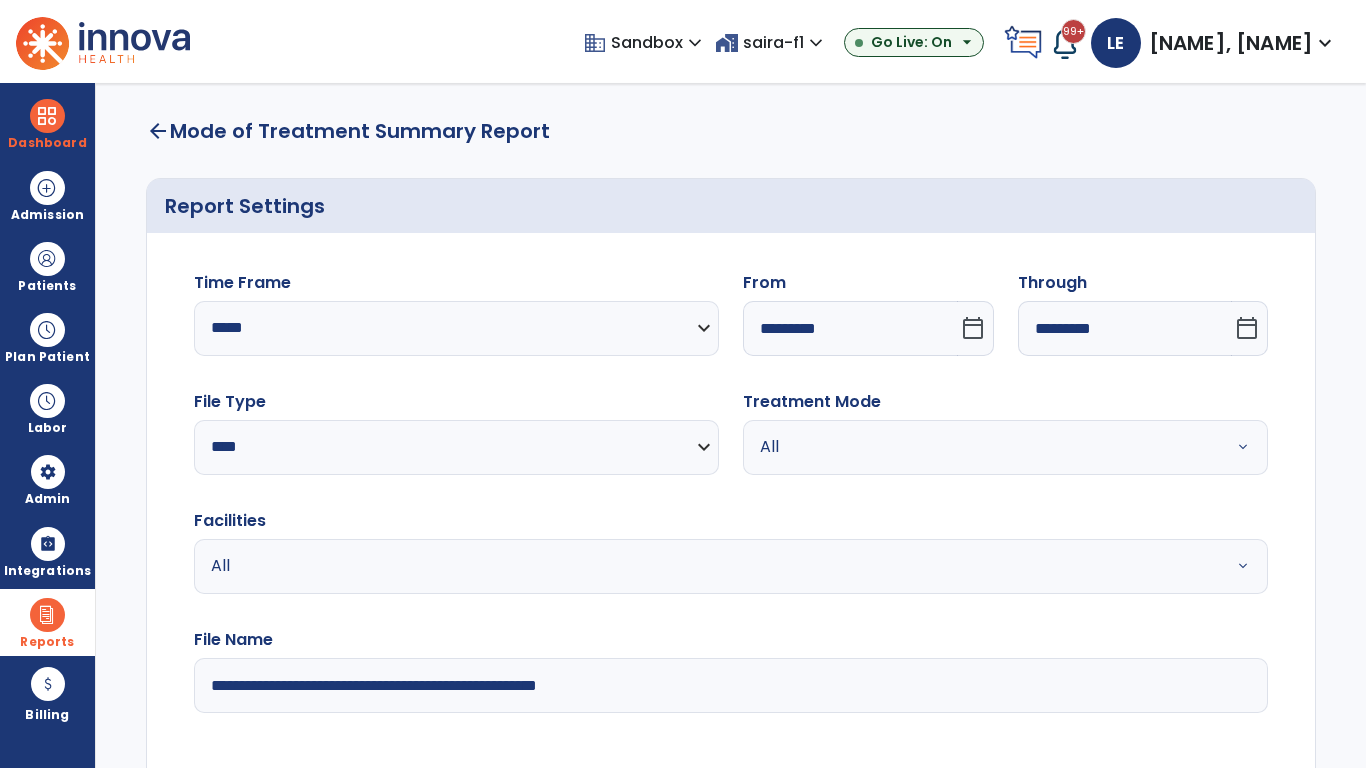 click on "All" at bounding box center [981, 447] 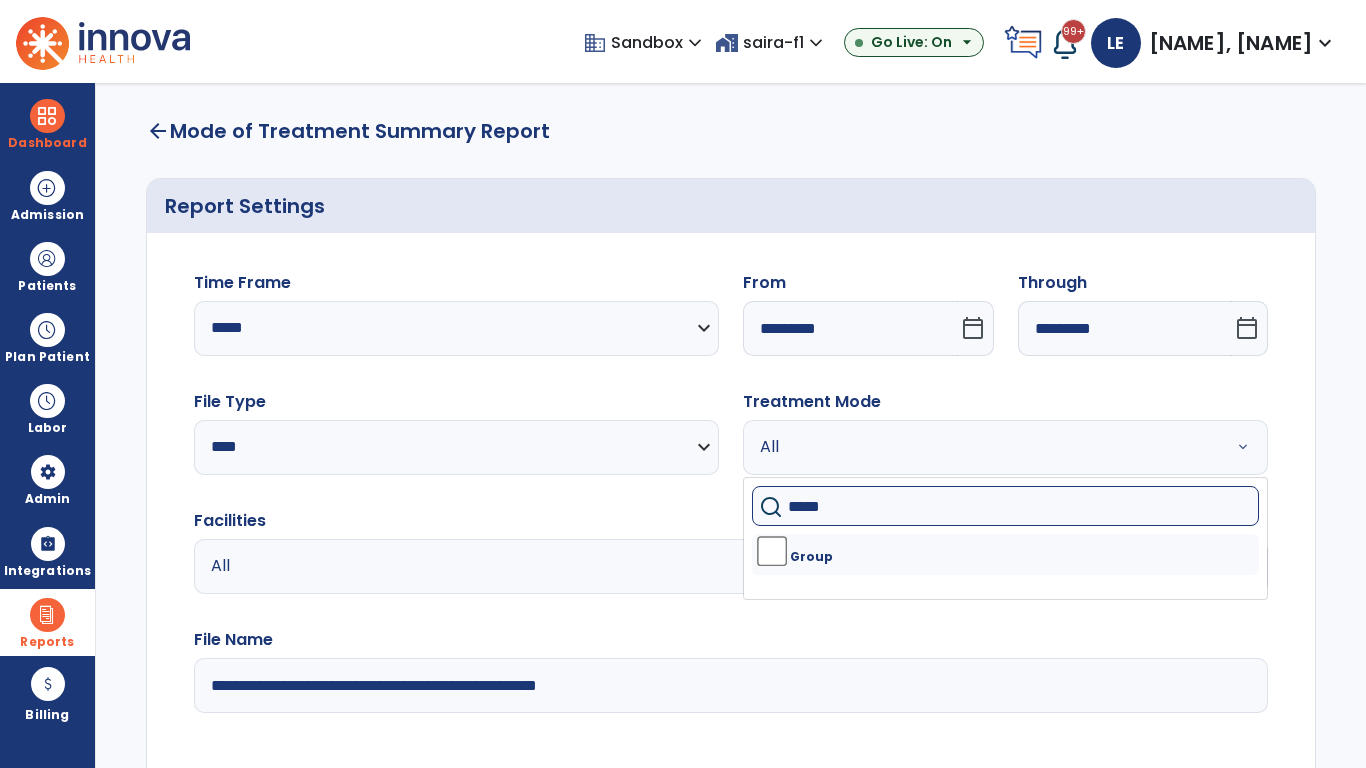 type on "*****" 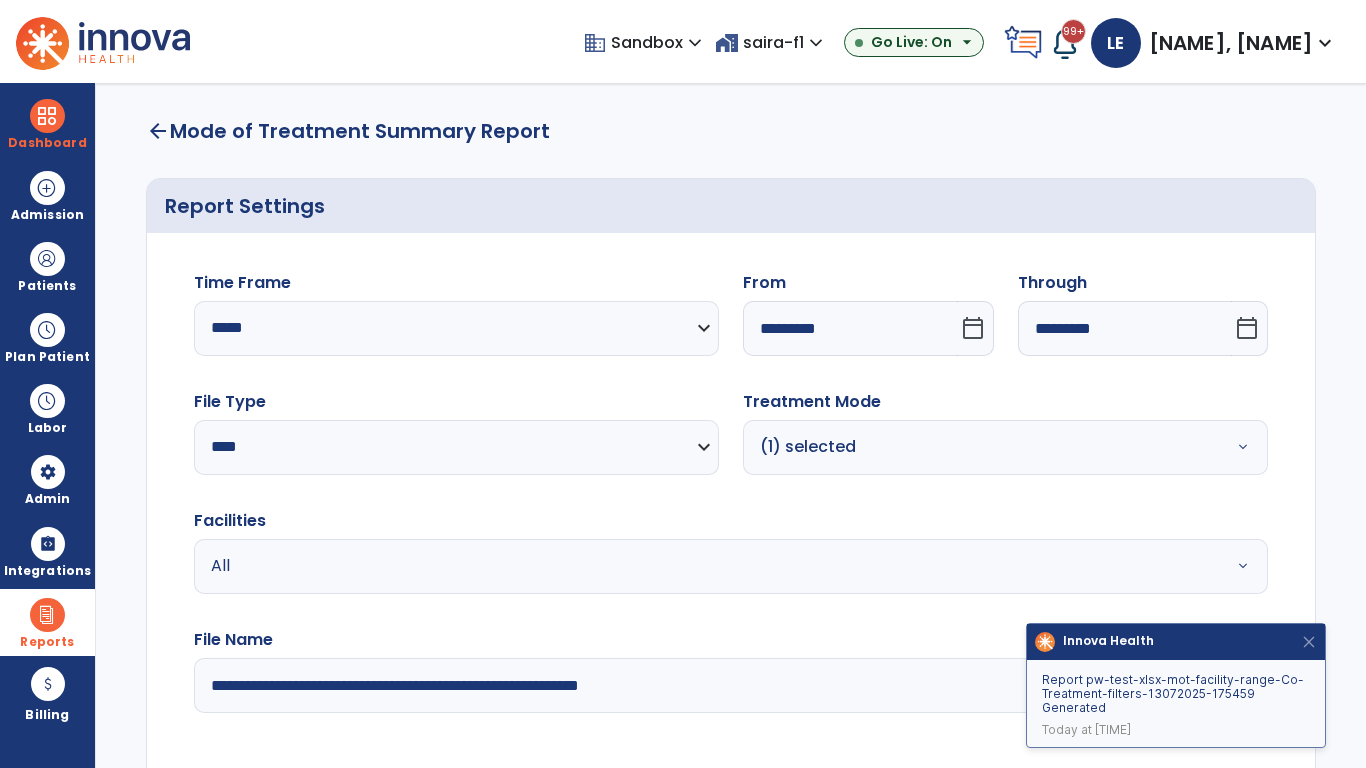 type on "**********" 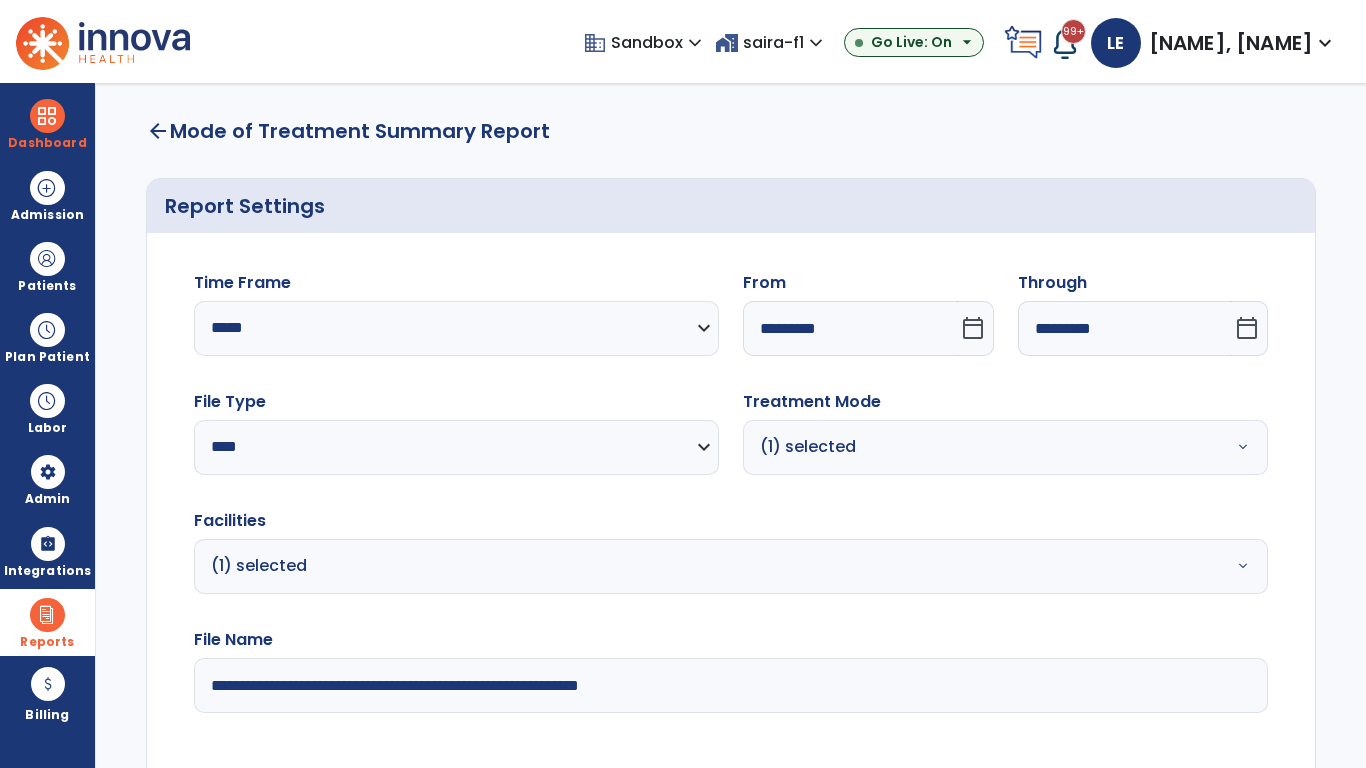 click on "Generate Report" 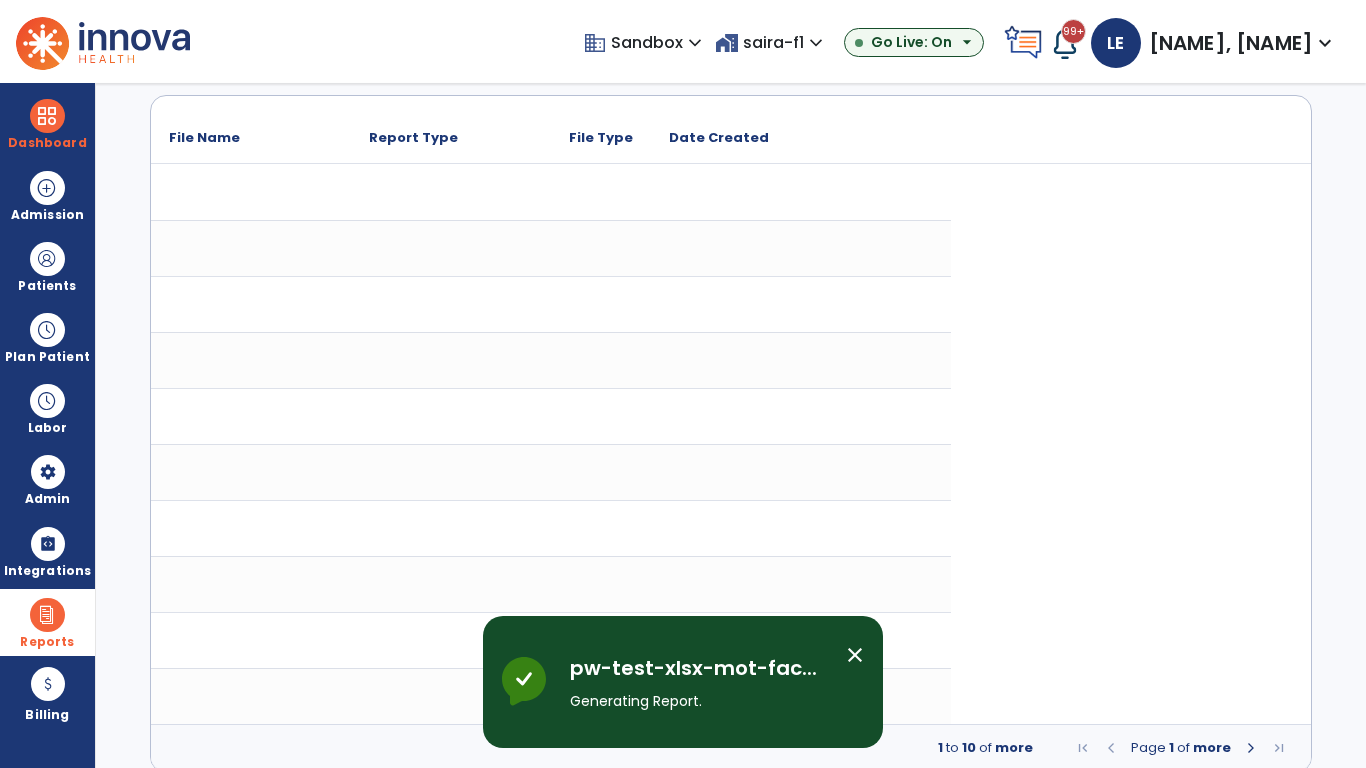 scroll, scrollTop: 0, scrollLeft: 0, axis: both 